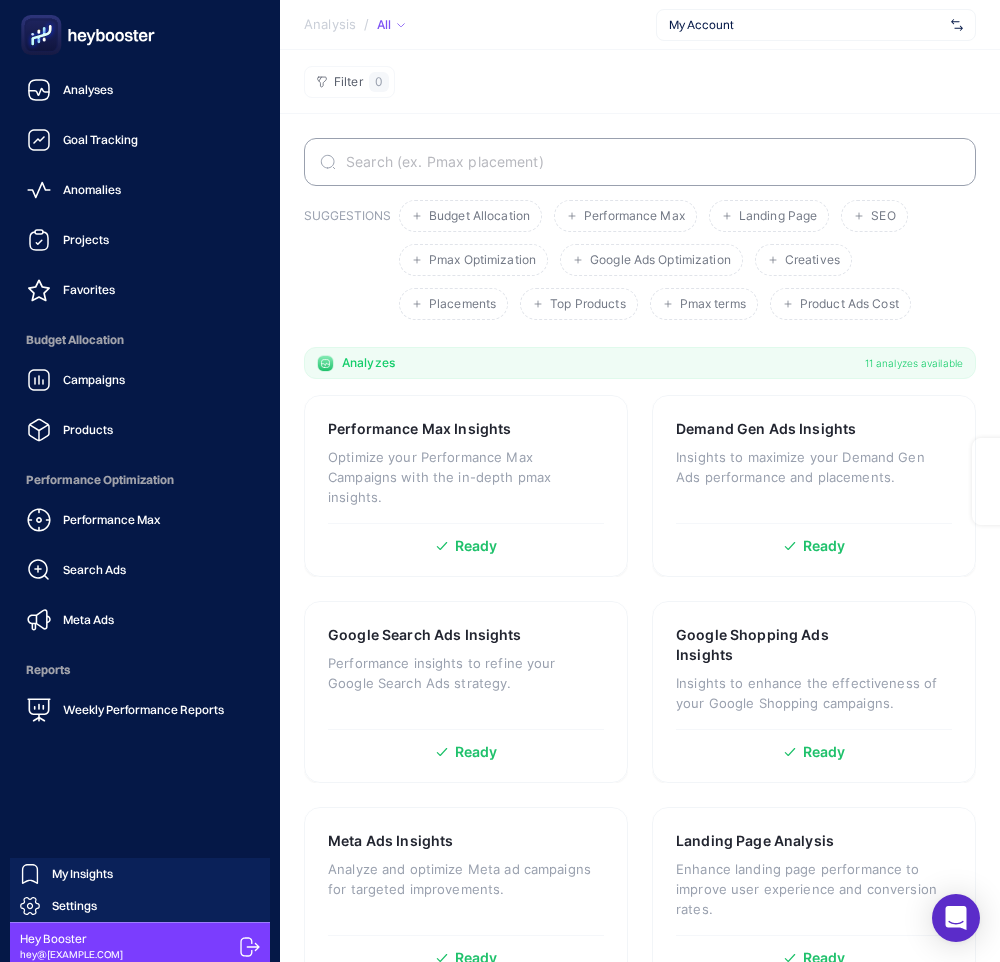 scroll, scrollTop: 0, scrollLeft: 0, axis: both 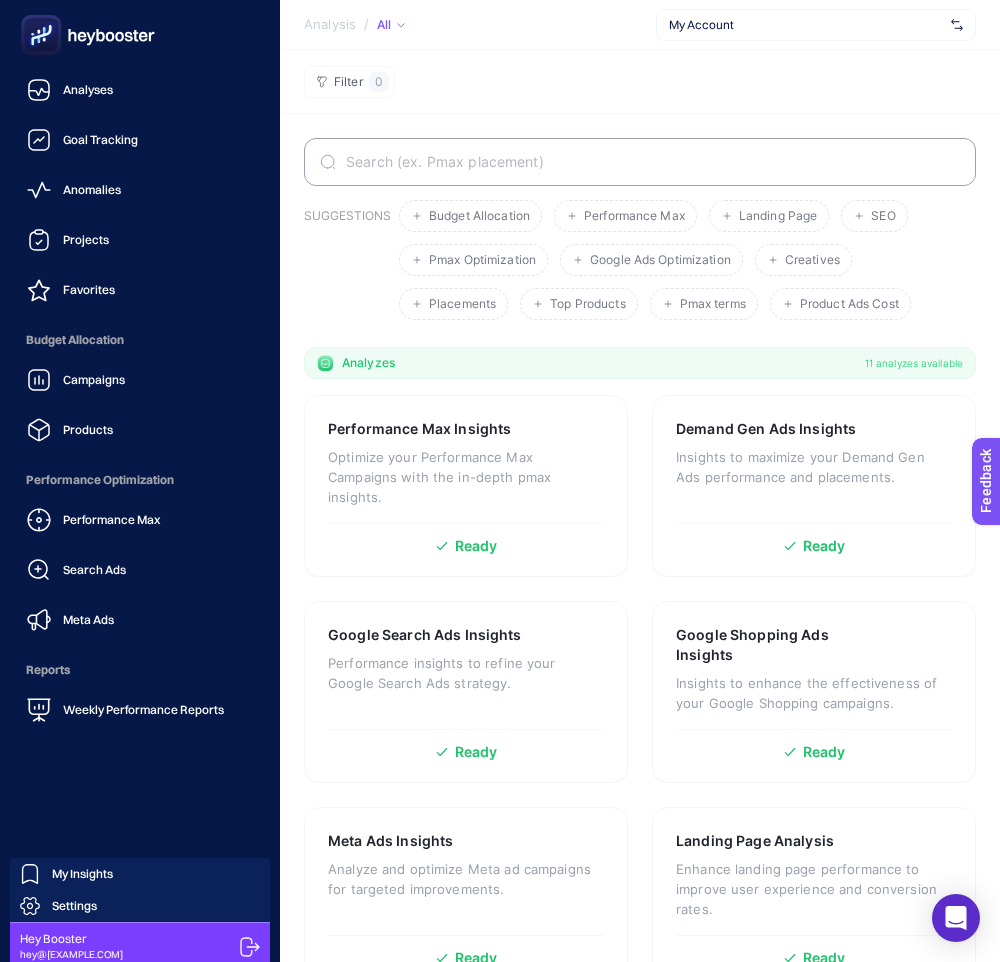 click 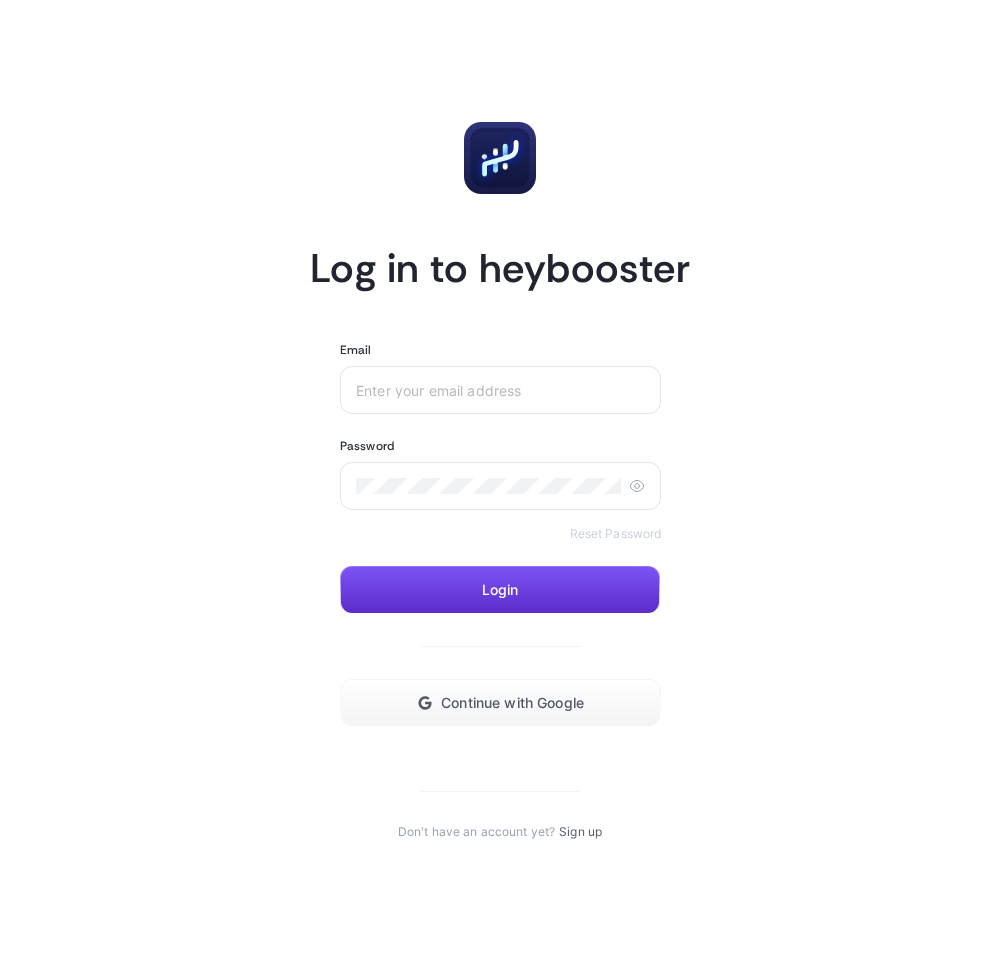 scroll, scrollTop: 0, scrollLeft: 0, axis: both 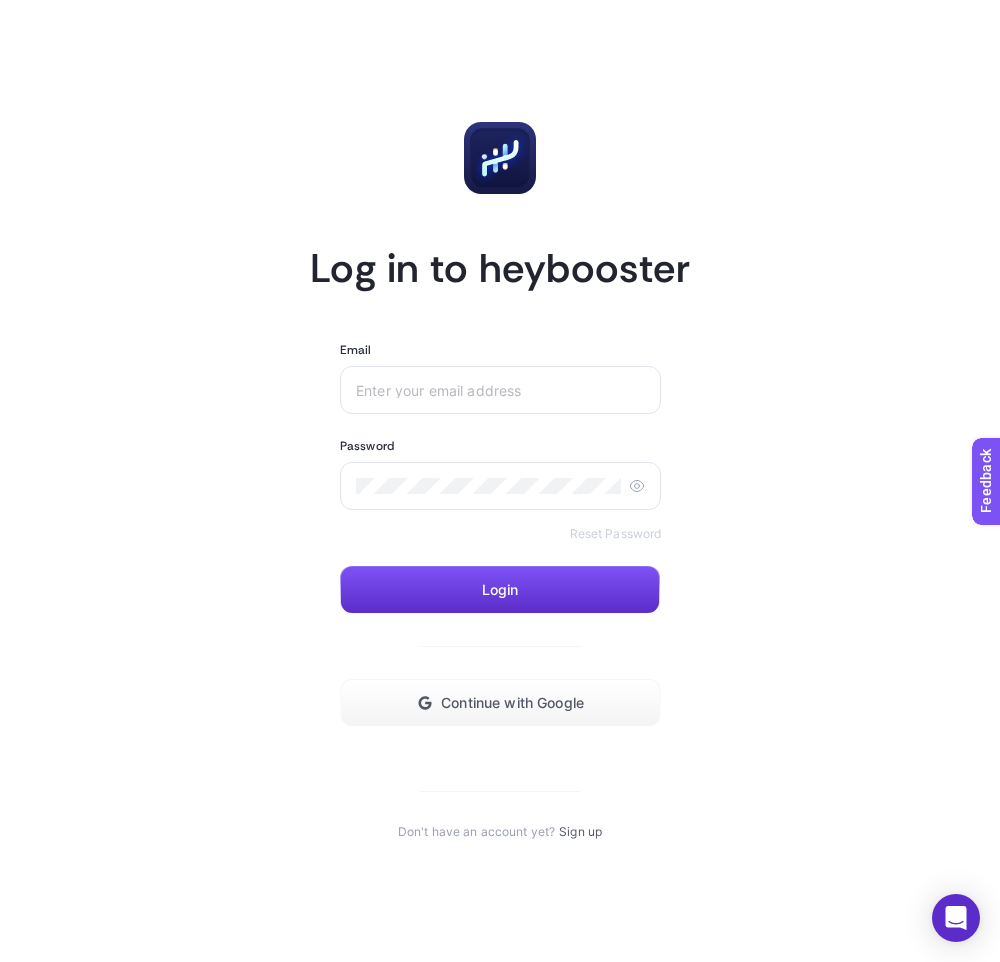 click on "Sign up" at bounding box center [580, 832] 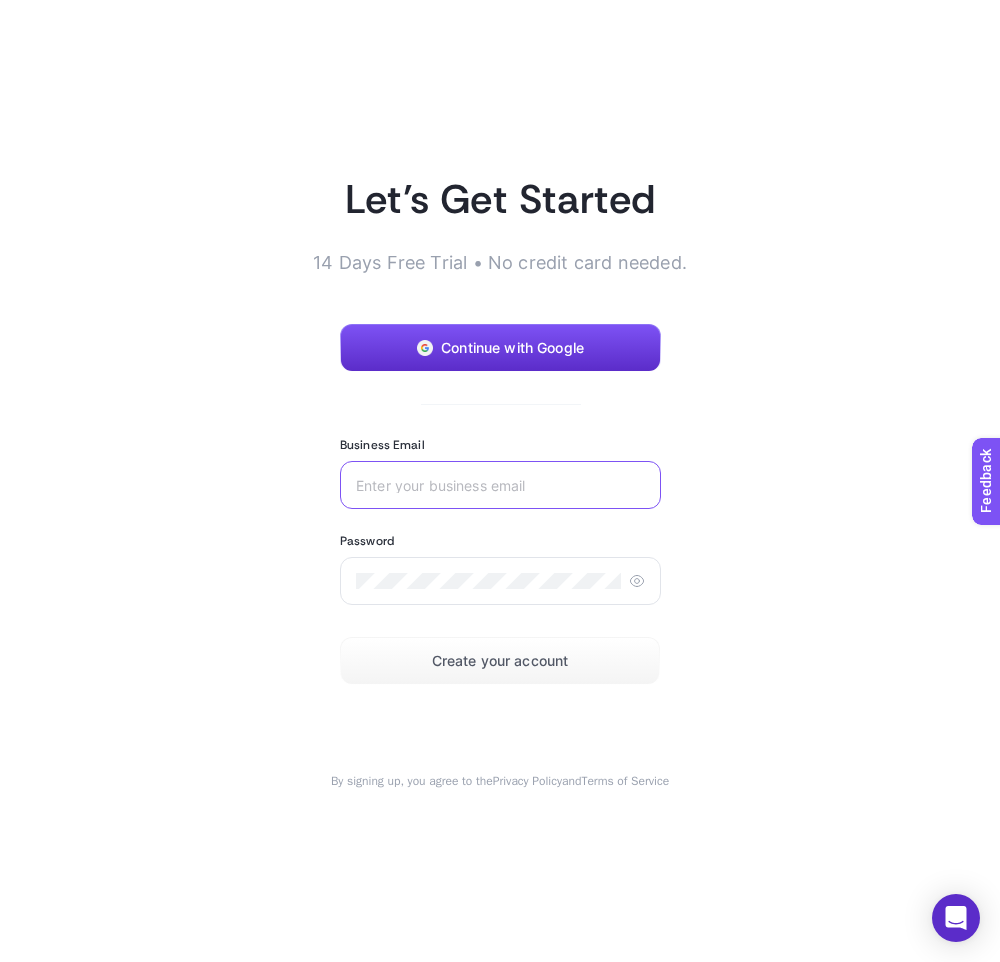 click on "Business Email" at bounding box center (500, 485) 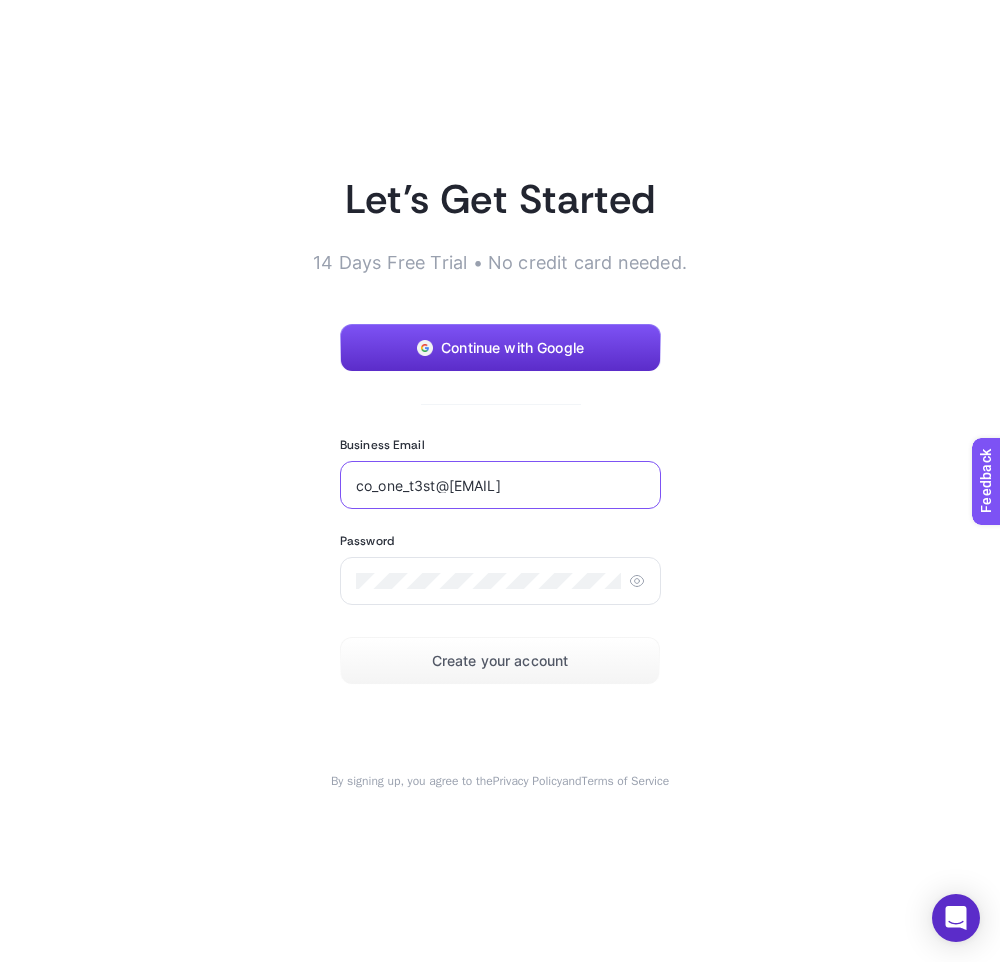 type on "co_one_t3st@[EMAIL]" 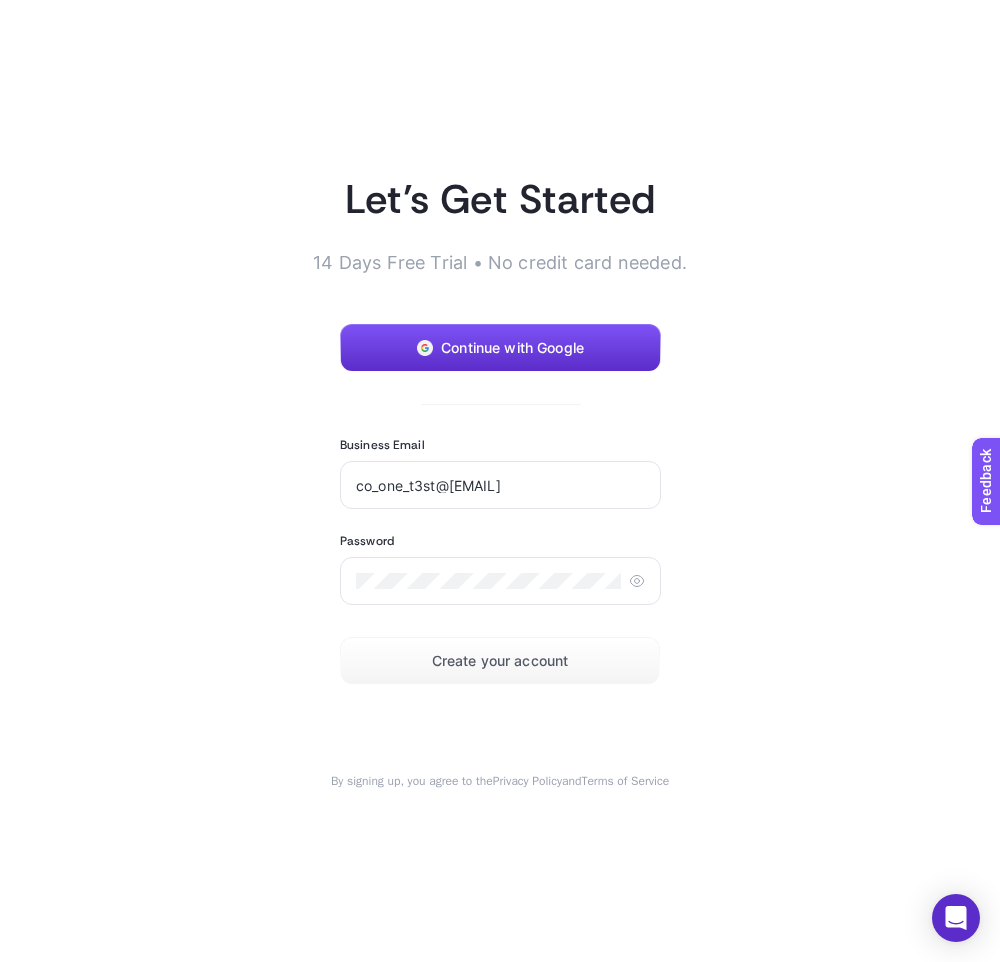click on "Let’s Get Started   14 Days Free Trial • No credit card needed.  Continue with Google Business Email  co_one_t3st@[EMAIL] Password   Create your account  By signing up, you agree to the  Privacy Policy   and   Terms of Service" at bounding box center [500, 481] 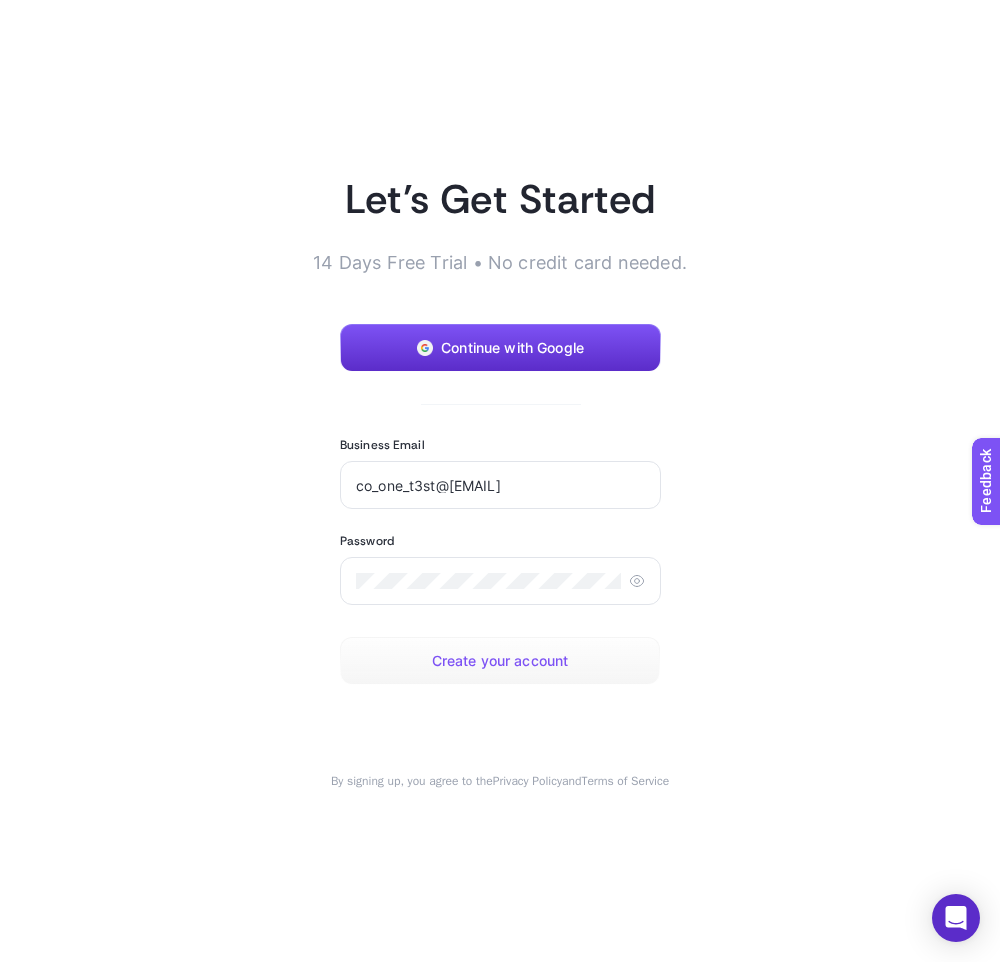 click on "Create your account" at bounding box center (500, 661) 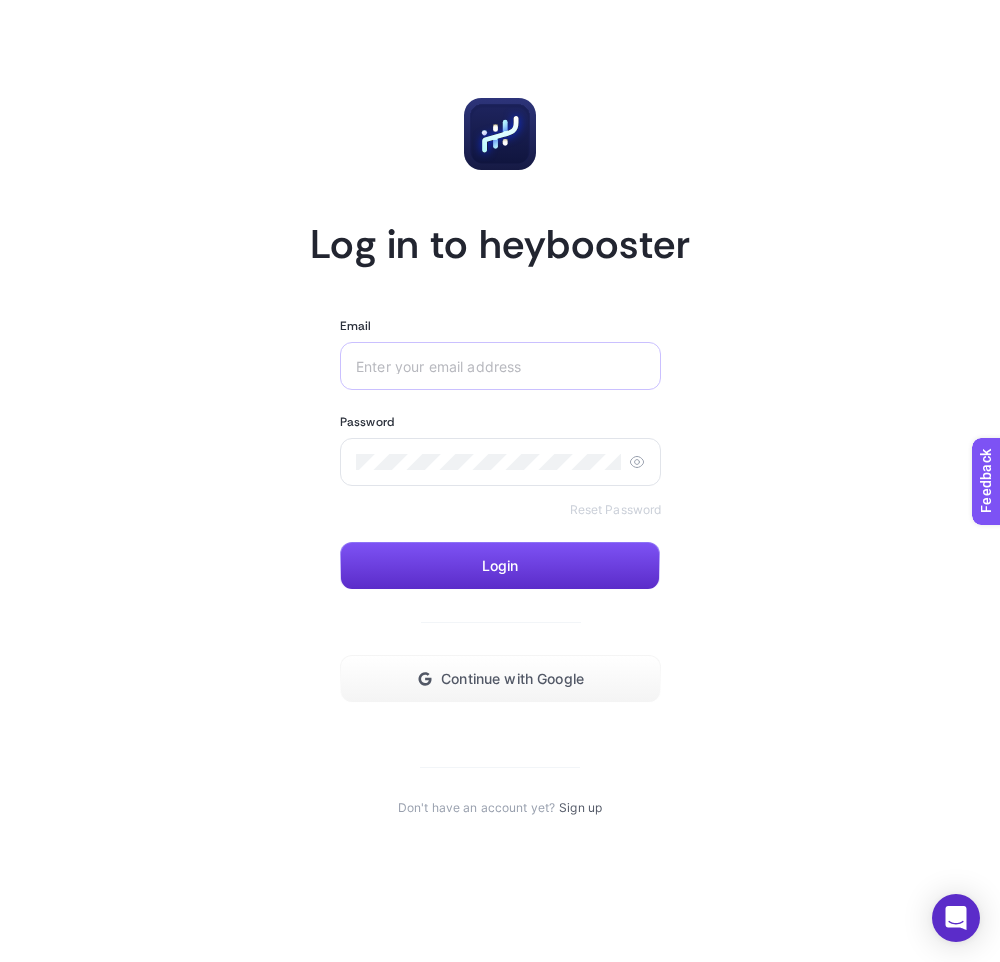 click at bounding box center [500, 366] 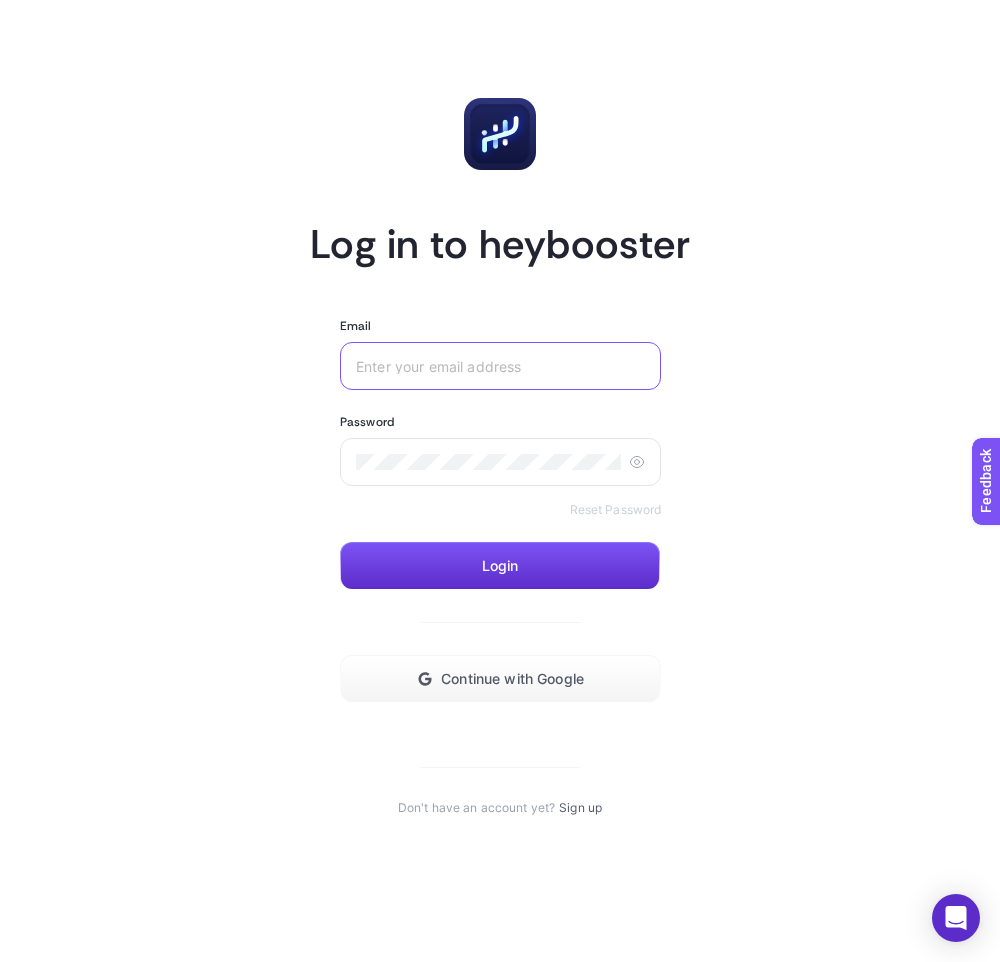 paste on "co_one_t3st@[EMAIL]" 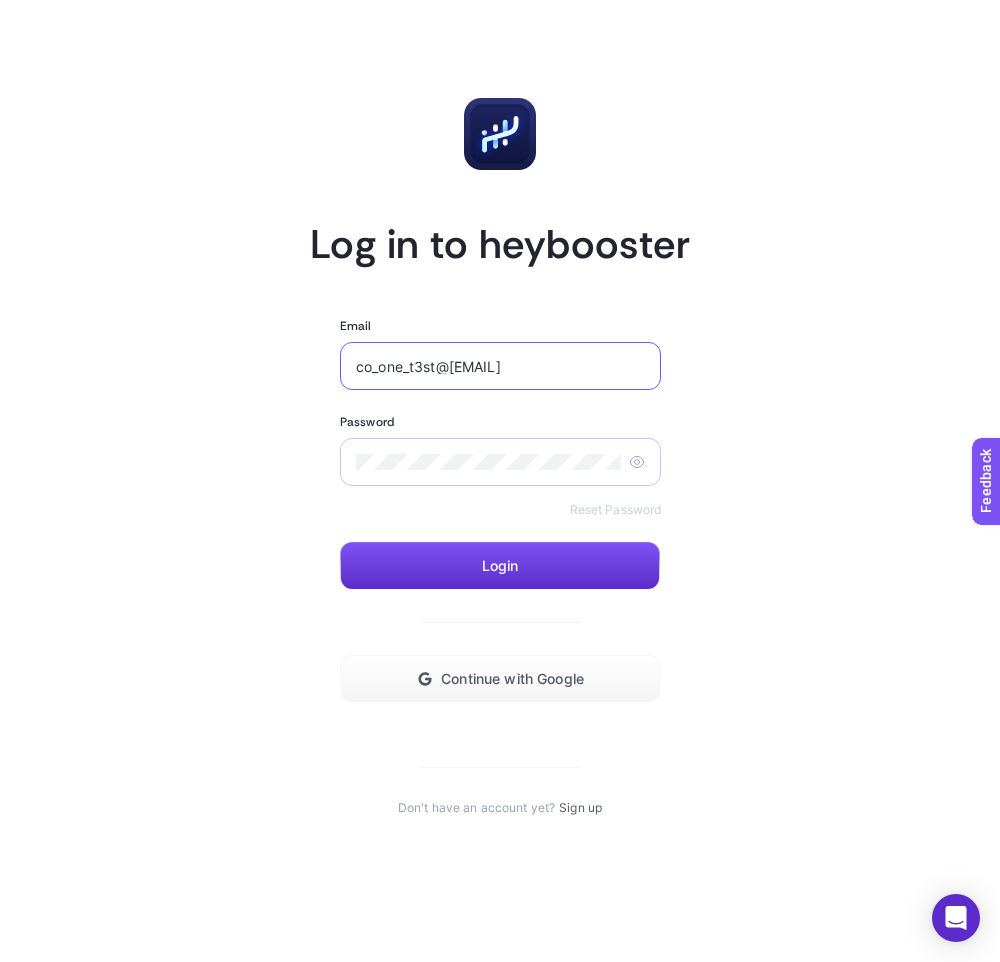 type on "co_one_t3st@[EMAIL]" 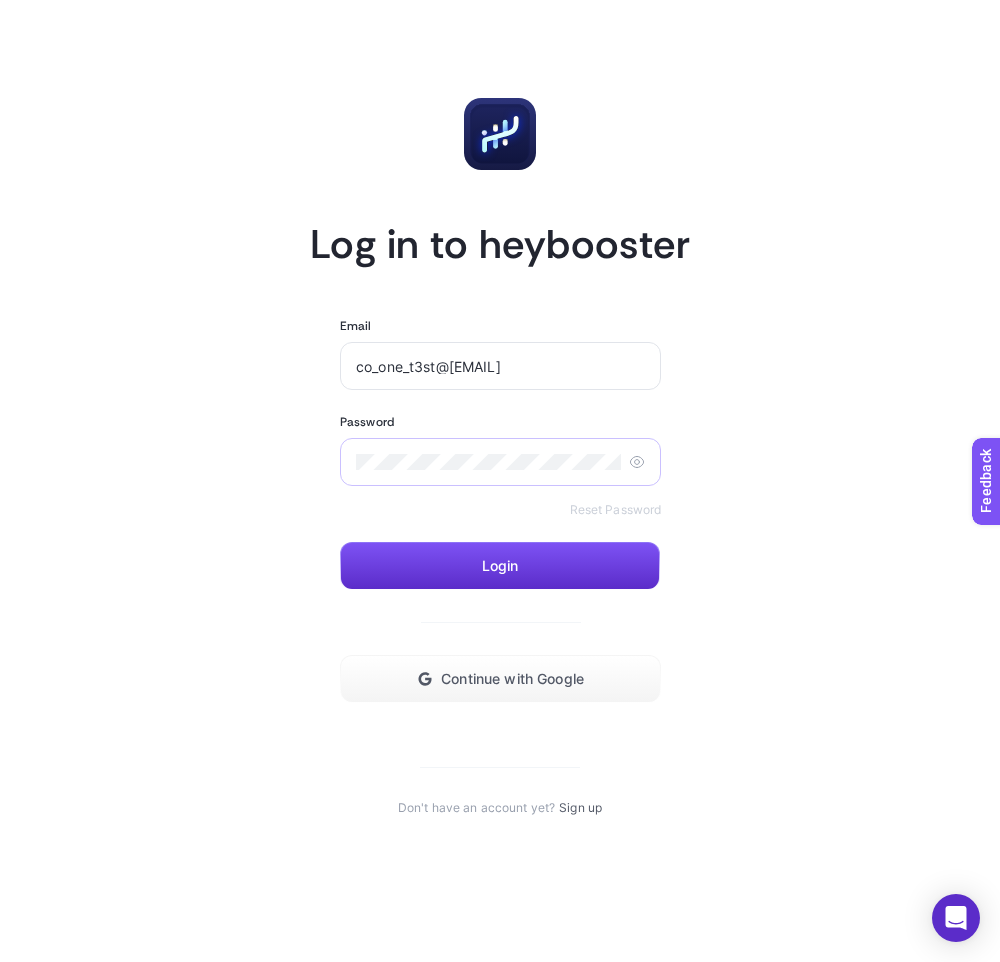 click at bounding box center [500, 462] 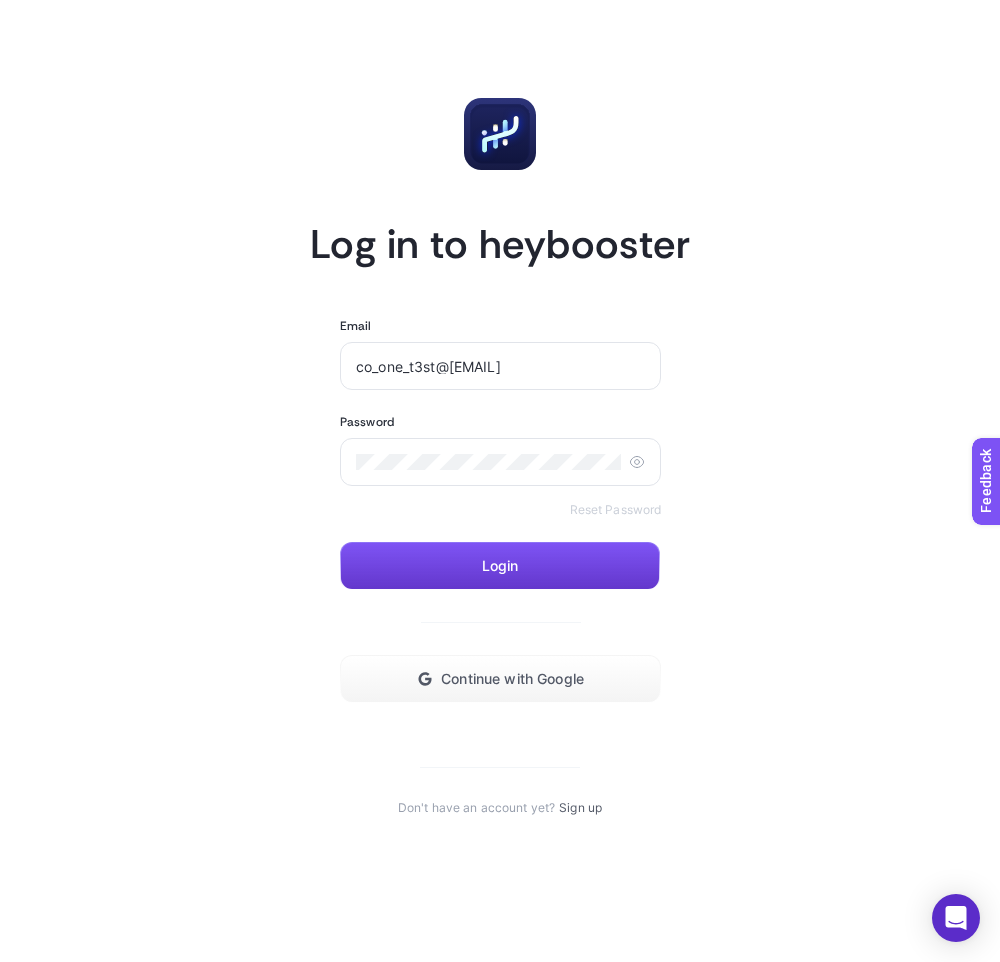 click on "Login" at bounding box center (500, 566) 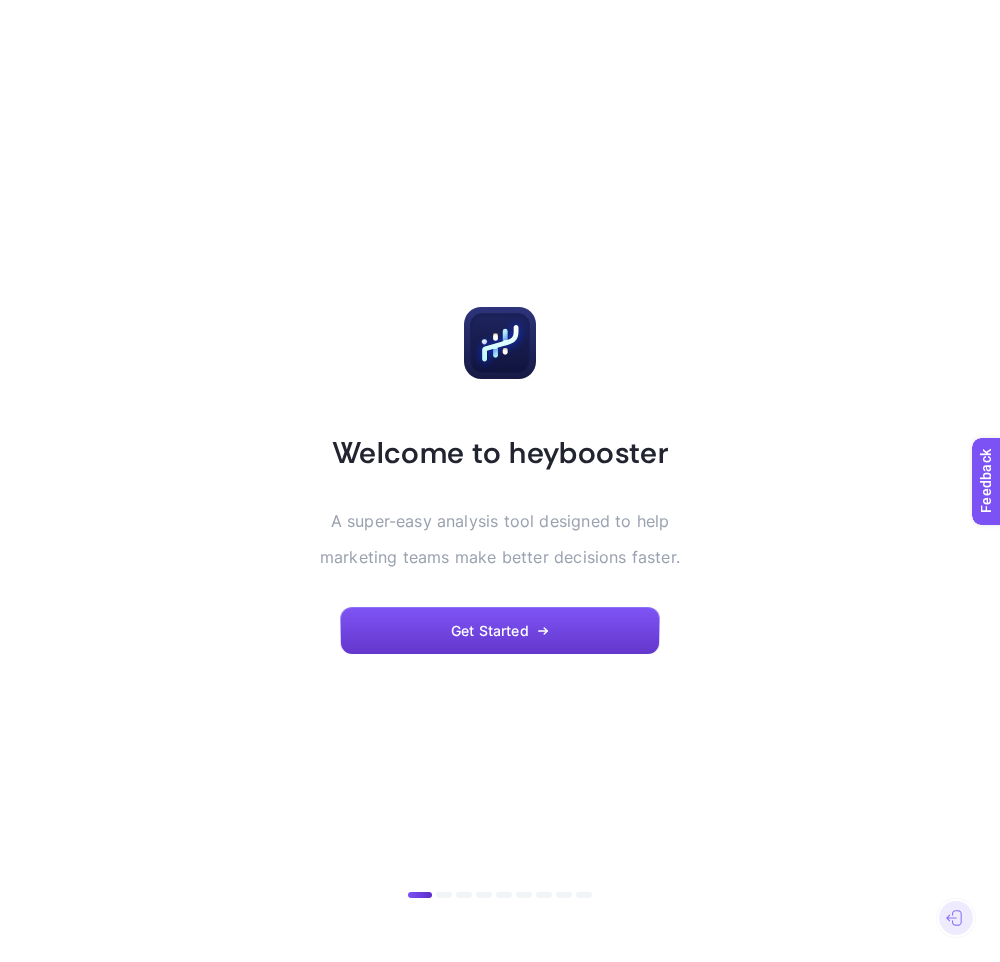 click on "Get Started" at bounding box center [500, 631] 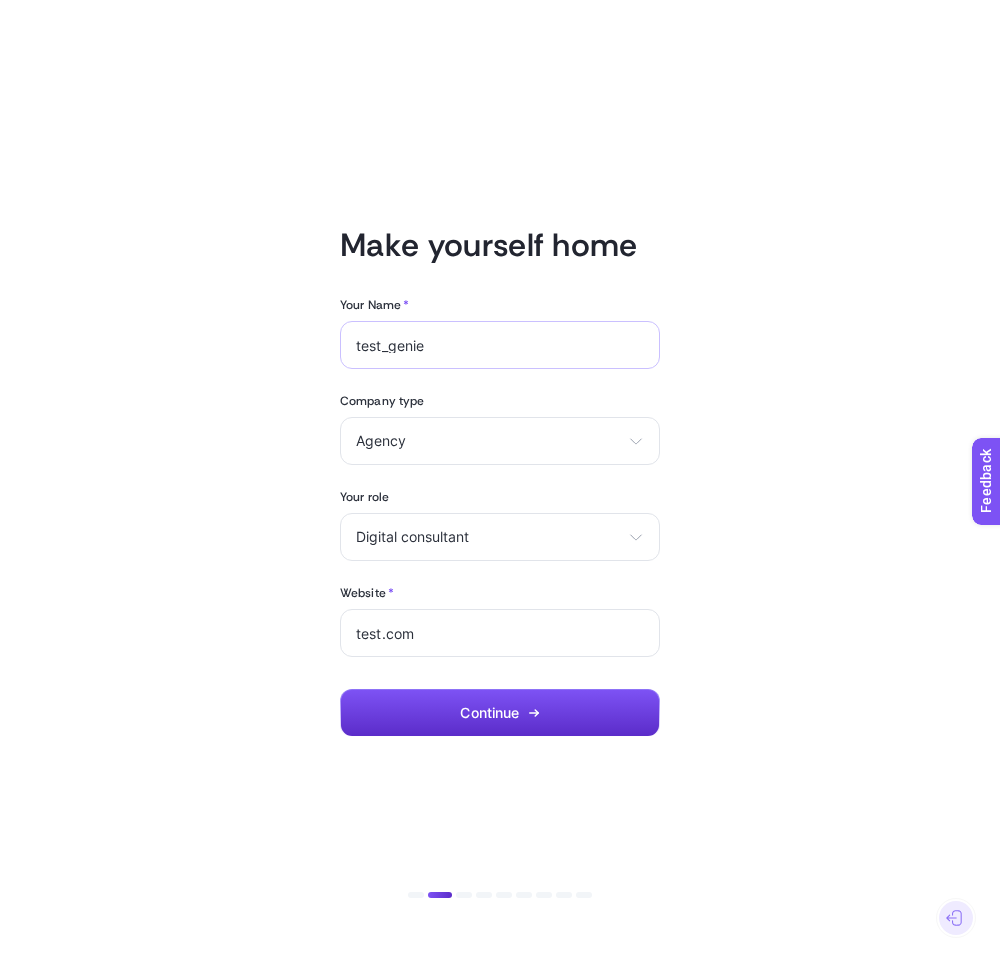 click on "test_genie" at bounding box center (500, 345) 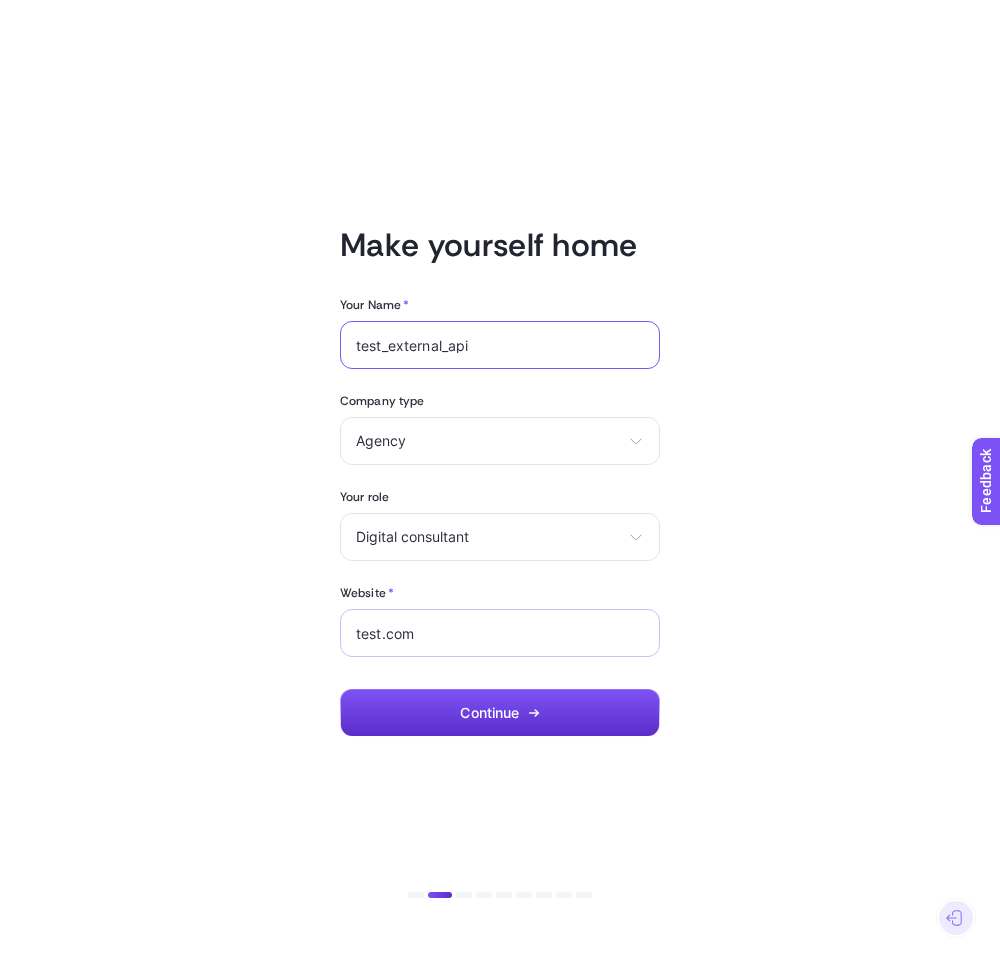 type on "test_external_api" 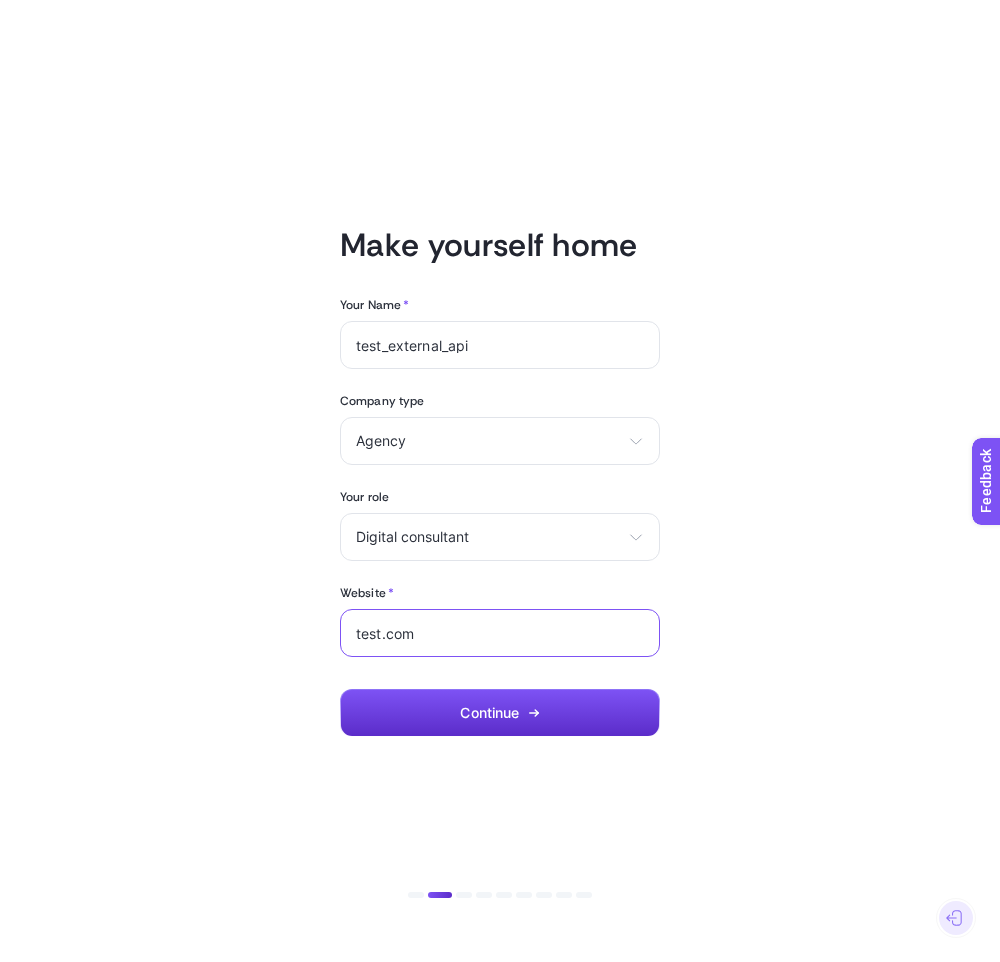 click on "test.com" at bounding box center [500, 633] 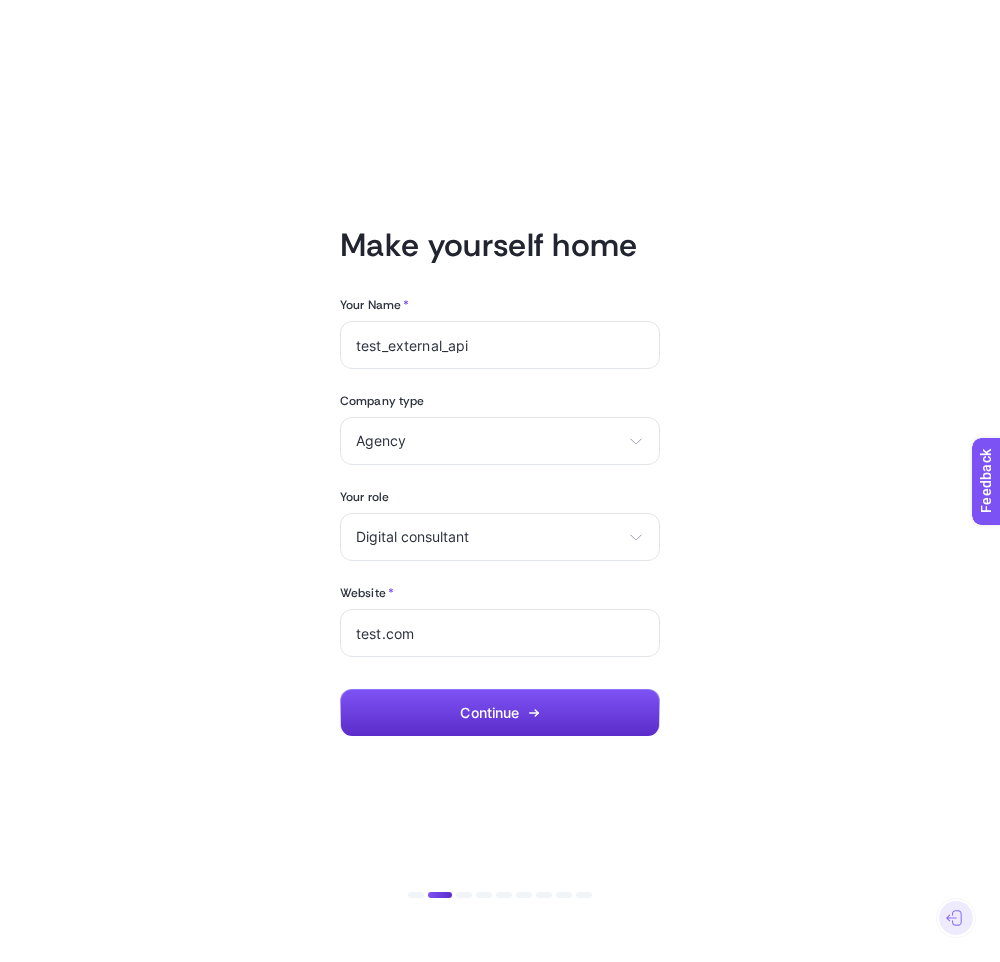 click on "Make yourself home  [FIRST] [LAST]   *  test.com Continue  To start the sign up process with a new email:   Sign out" 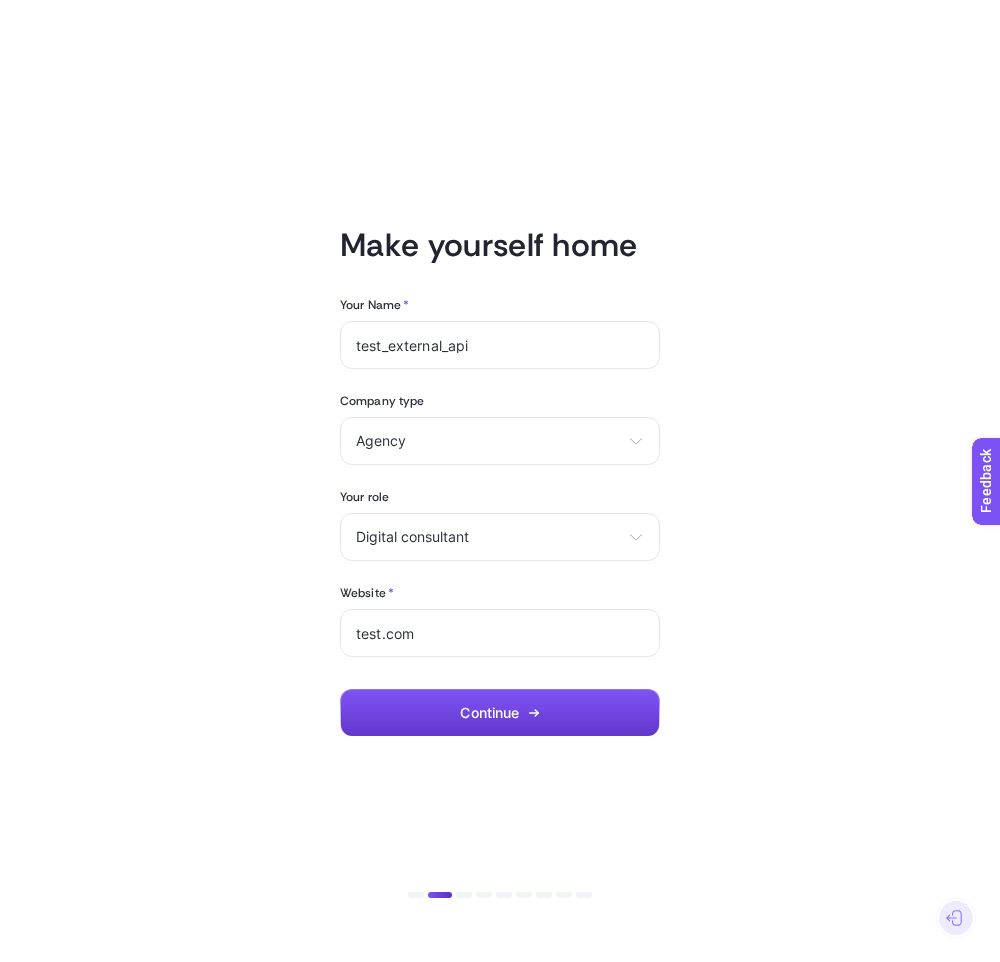 click on "Continue" at bounding box center (500, 713) 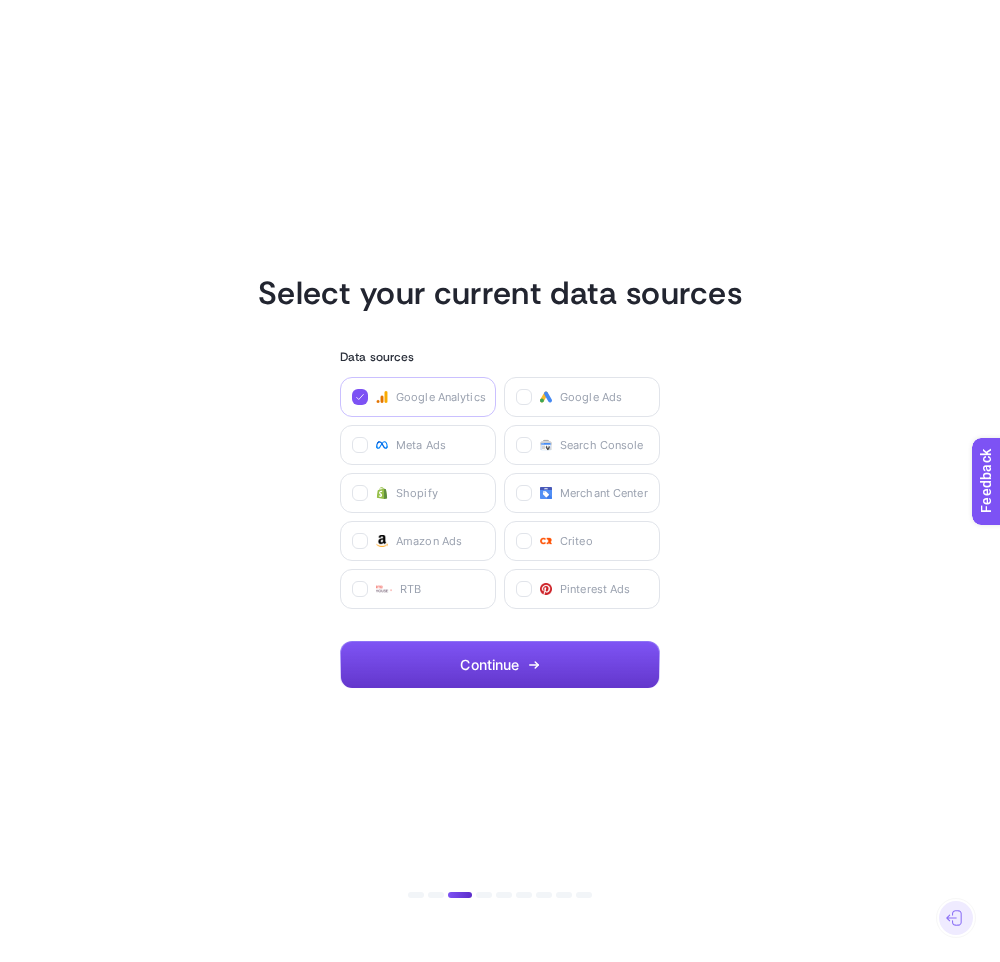 click on "Continue" at bounding box center (500, 665) 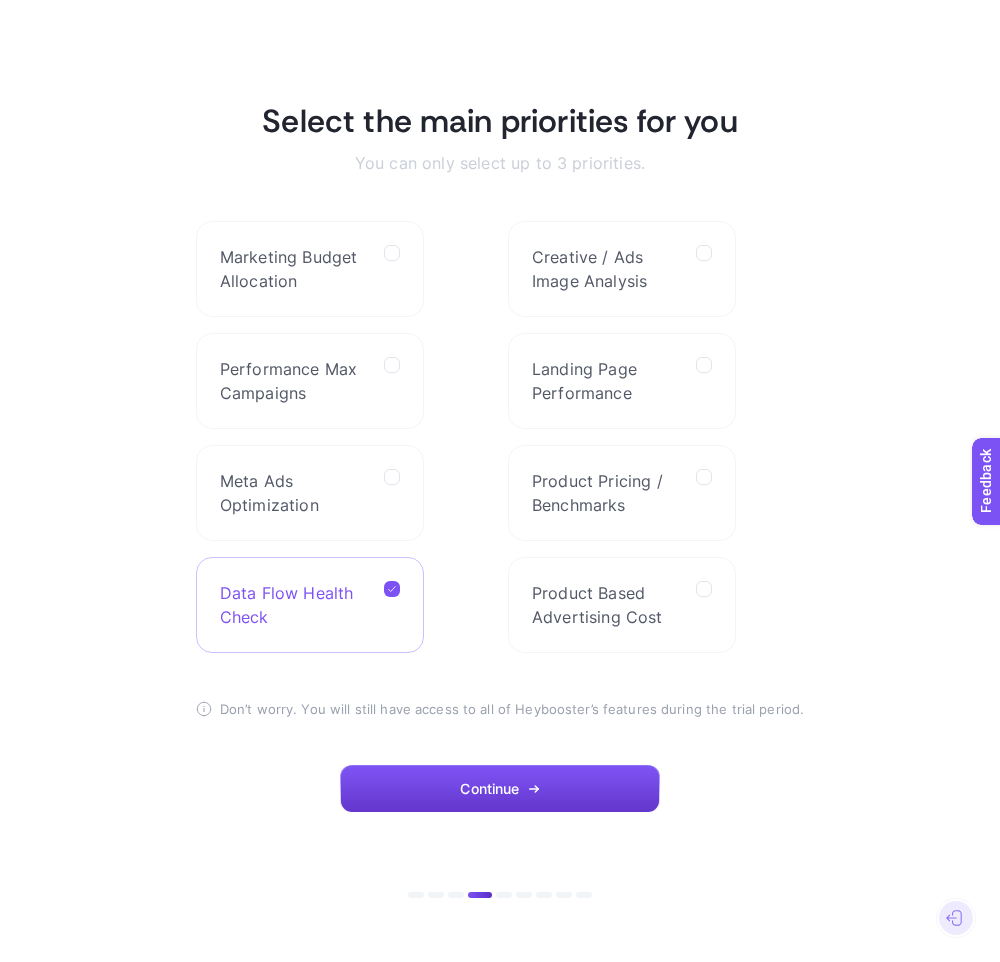 click on "Continue" at bounding box center (500, 789) 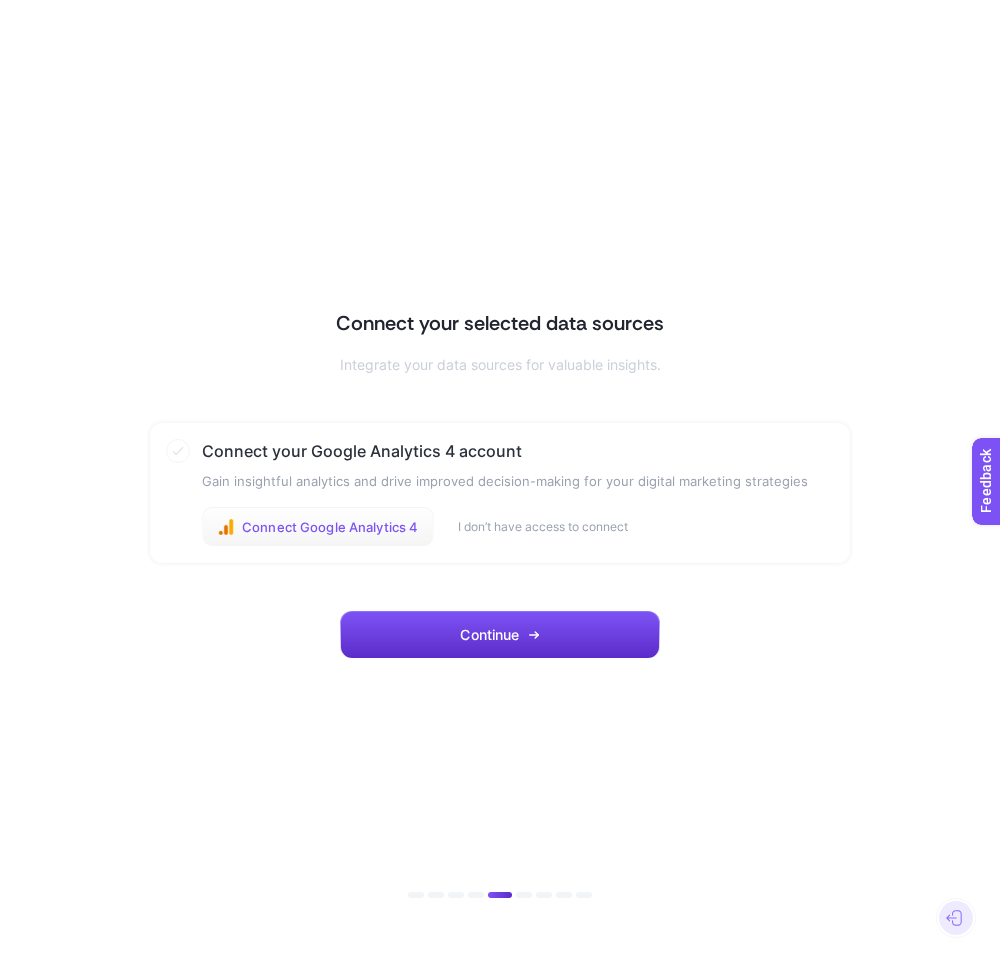 click on "Connect Google Analytics 4" 